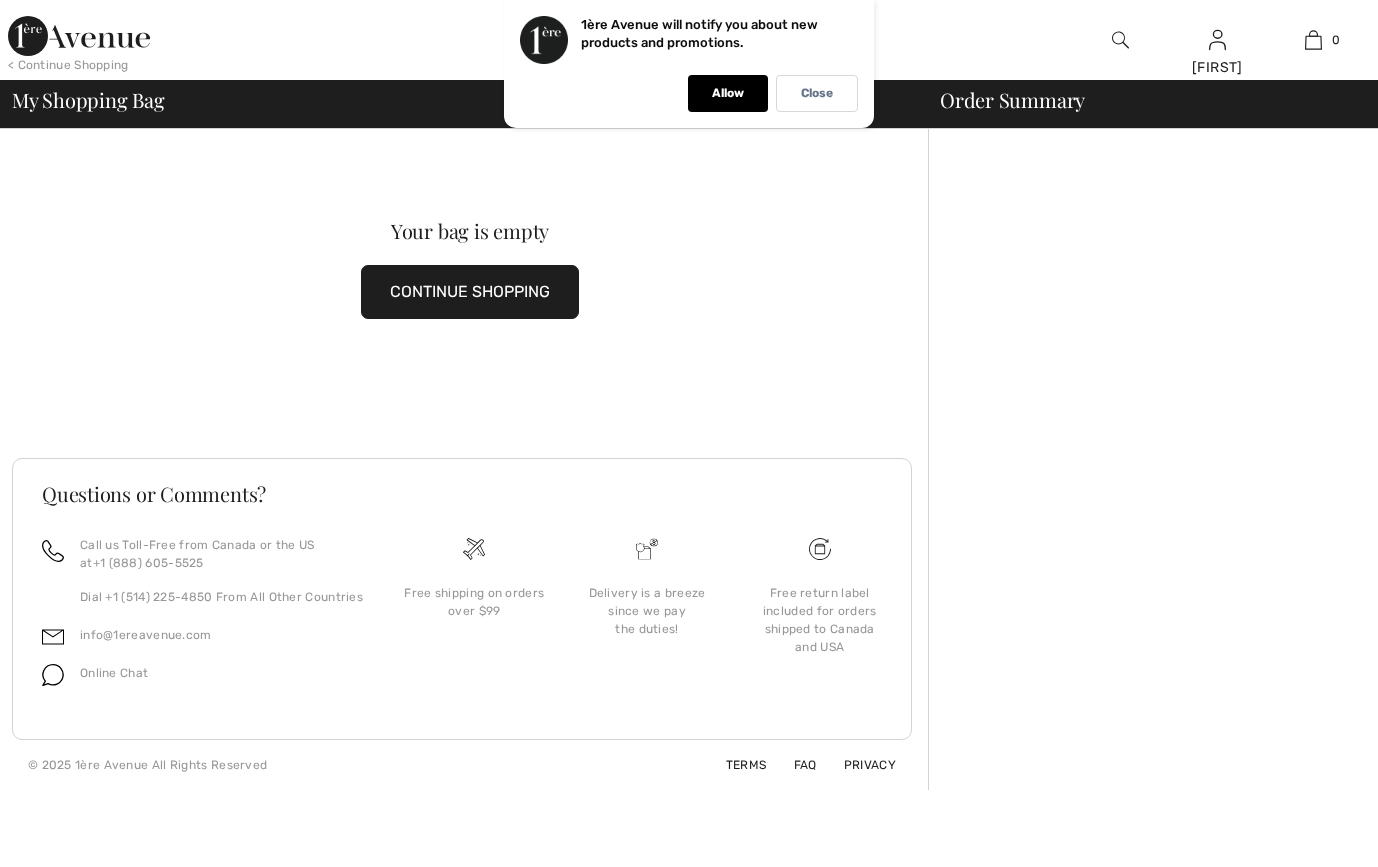scroll, scrollTop: 0, scrollLeft: 0, axis: both 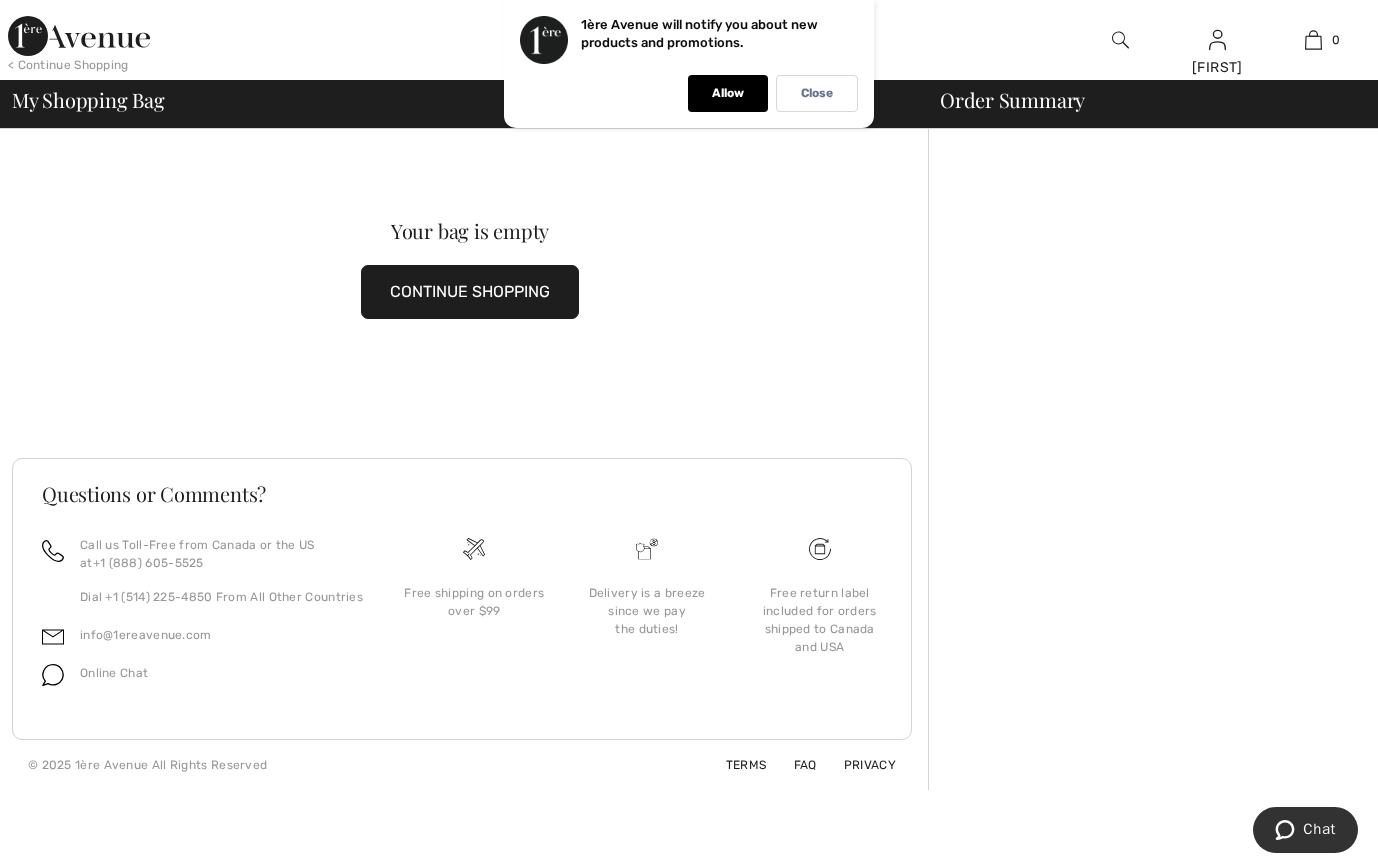 click on "CONTINUE SHOPPING" at bounding box center [470, 292] 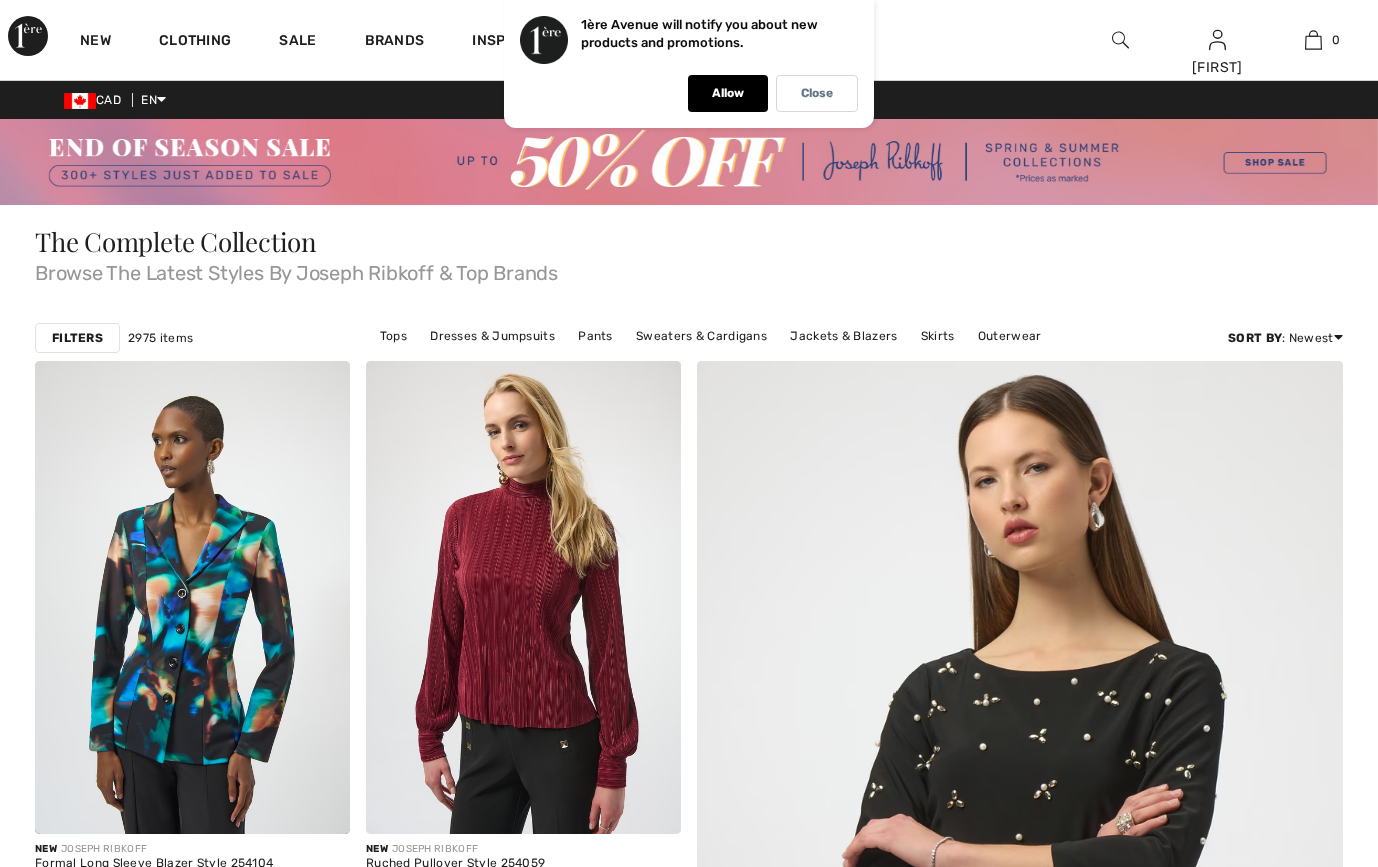 scroll, scrollTop: 0, scrollLeft: 0, axis: both 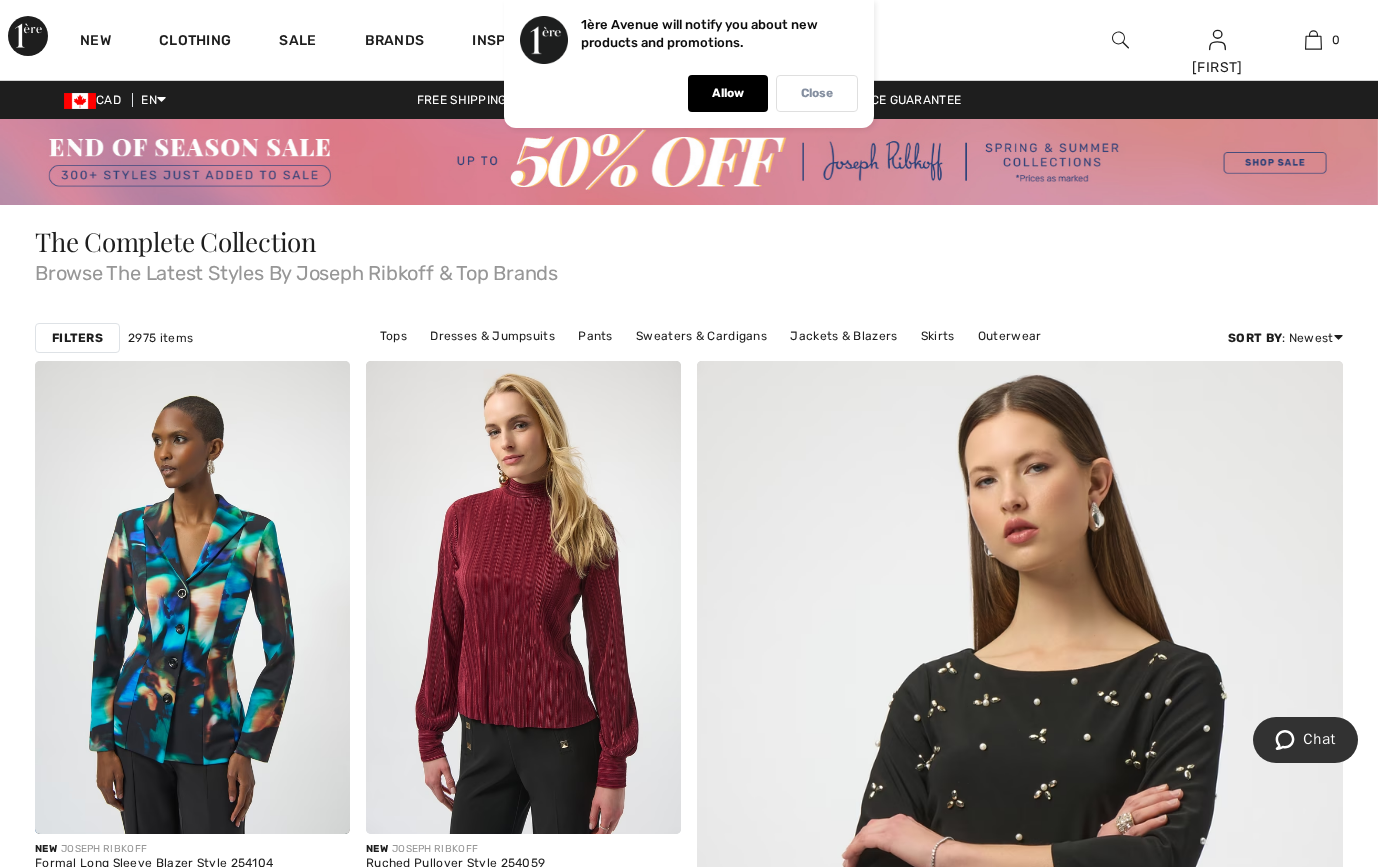 click on "Close" at bounding box center [817, 93] 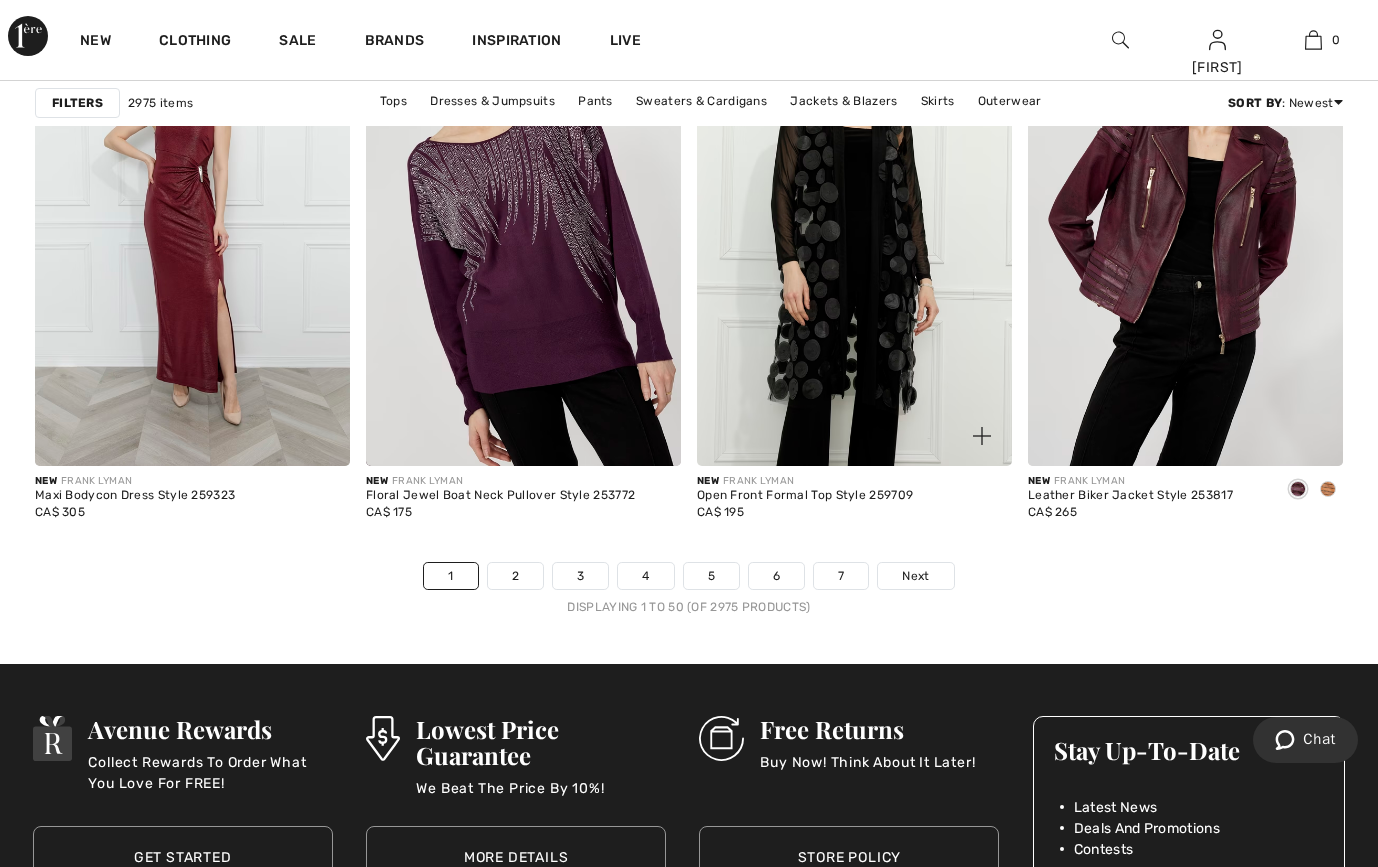 scroll, scrollTop: 8737, scrollLeft: 0, axis: vertical 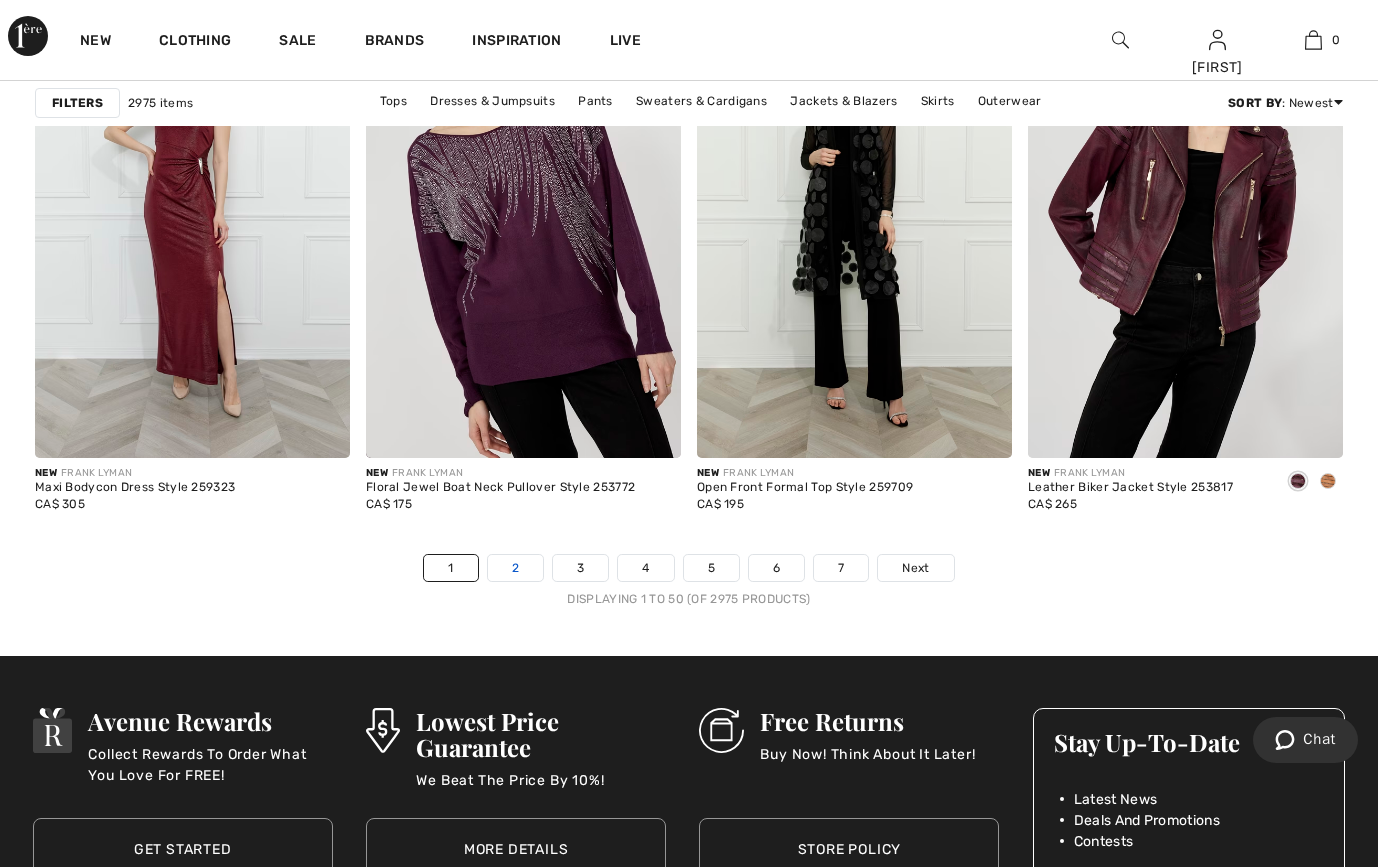 click on "2" at bounding box center (515, 568) 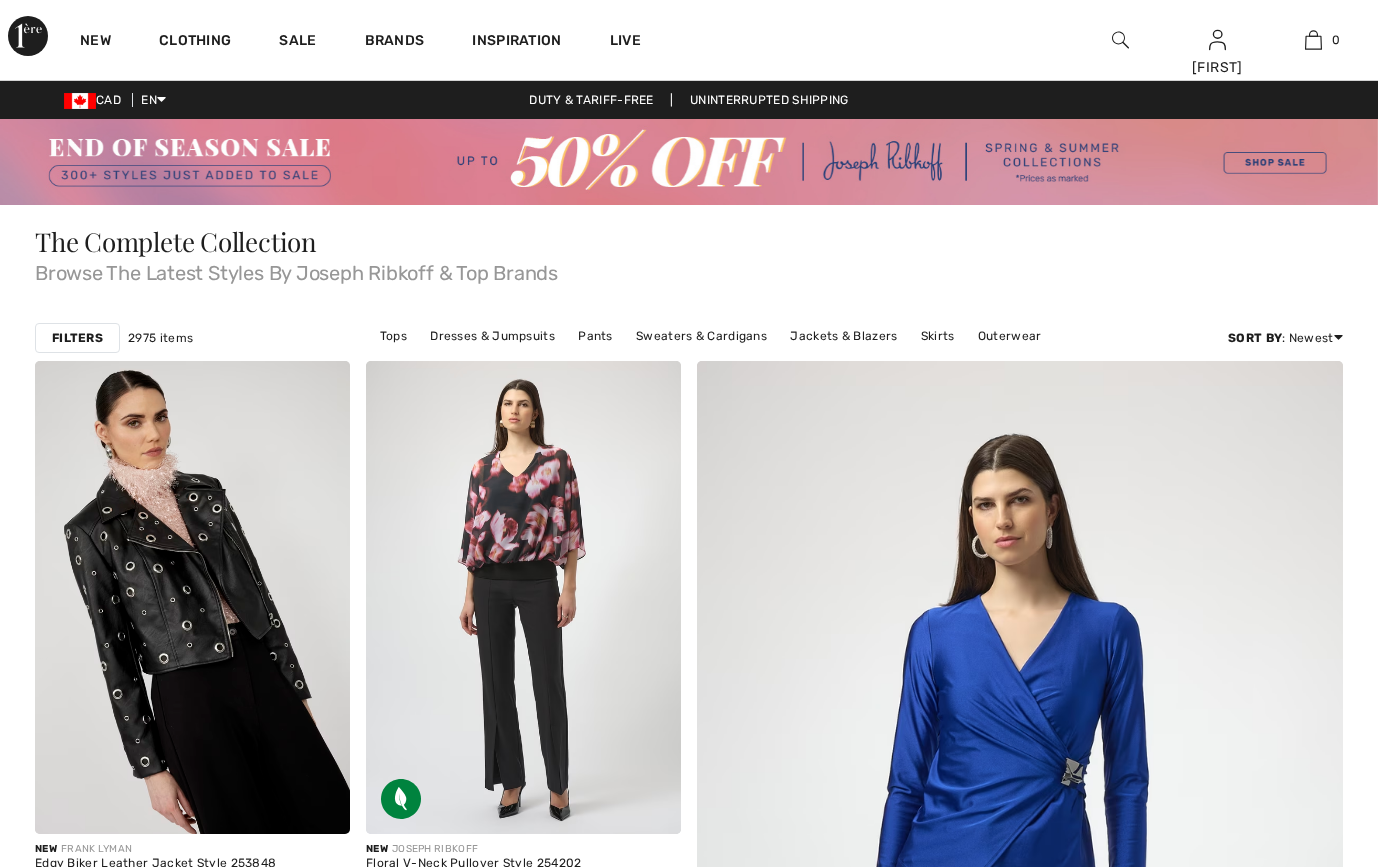 scroll, scrollTop: 0, scrollLeft: 0, axis: both 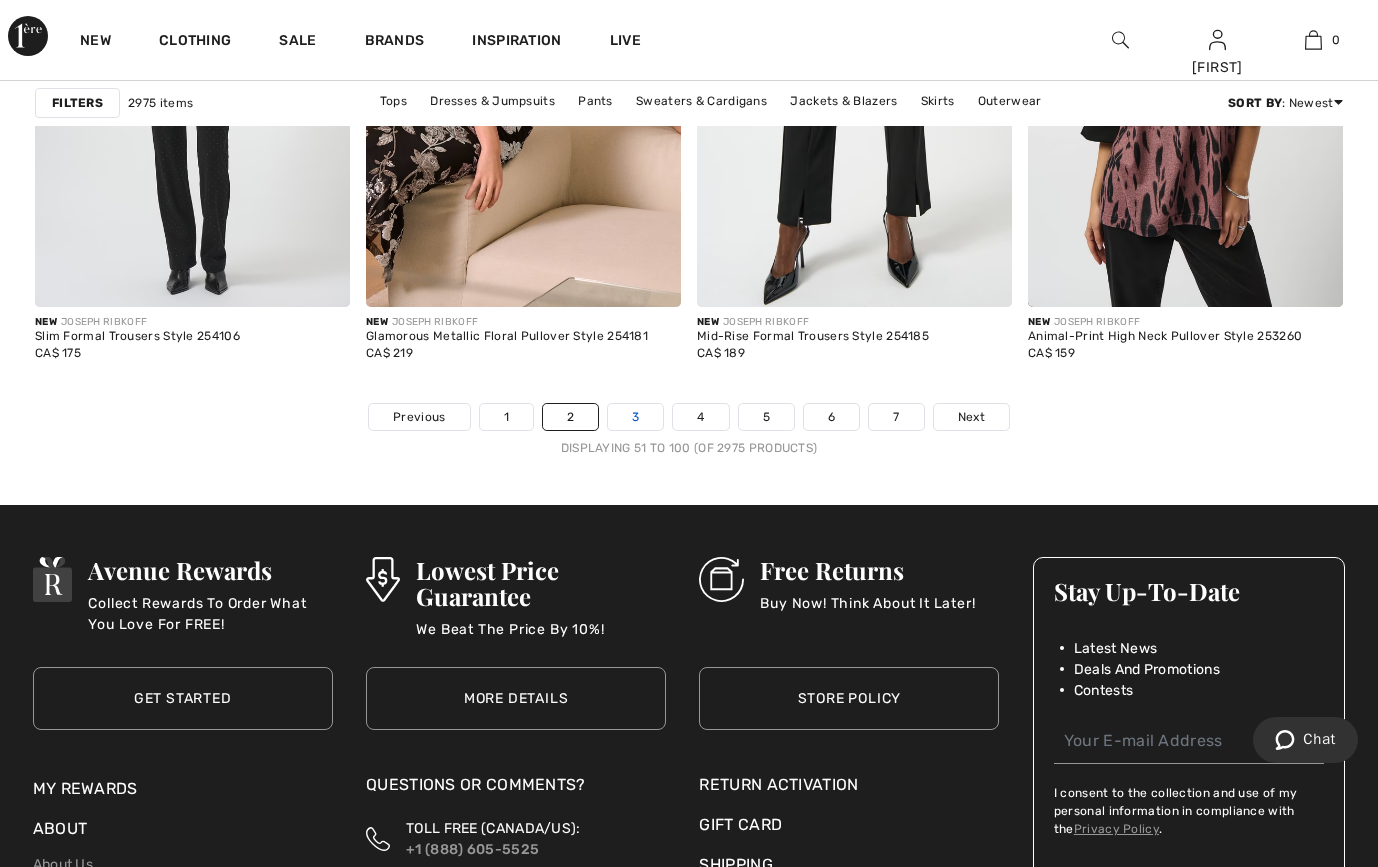 click on "3" at bounding box center (635, 417) 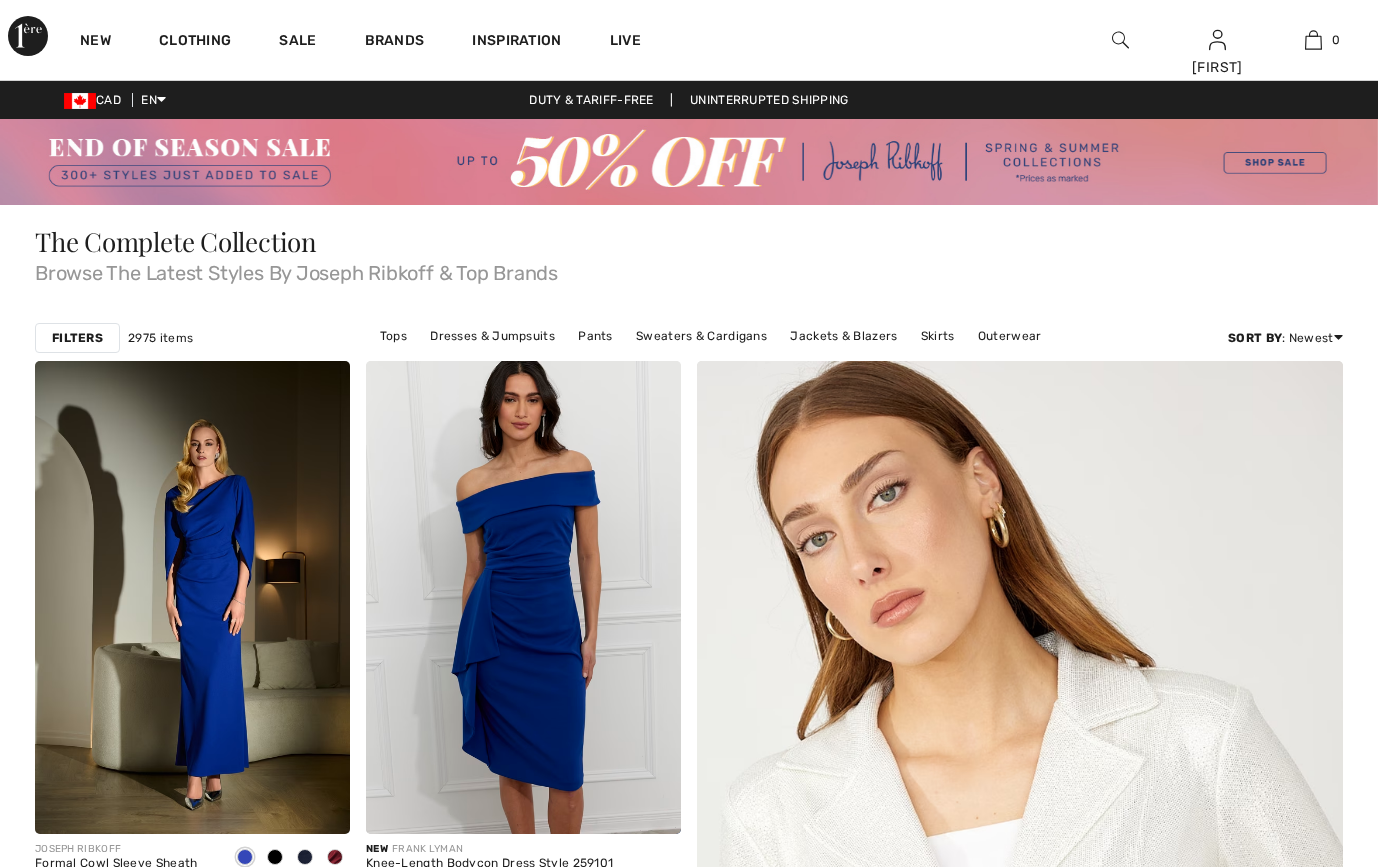 scroll, scrollTop: 0, scrollLeft: 0, axis: both 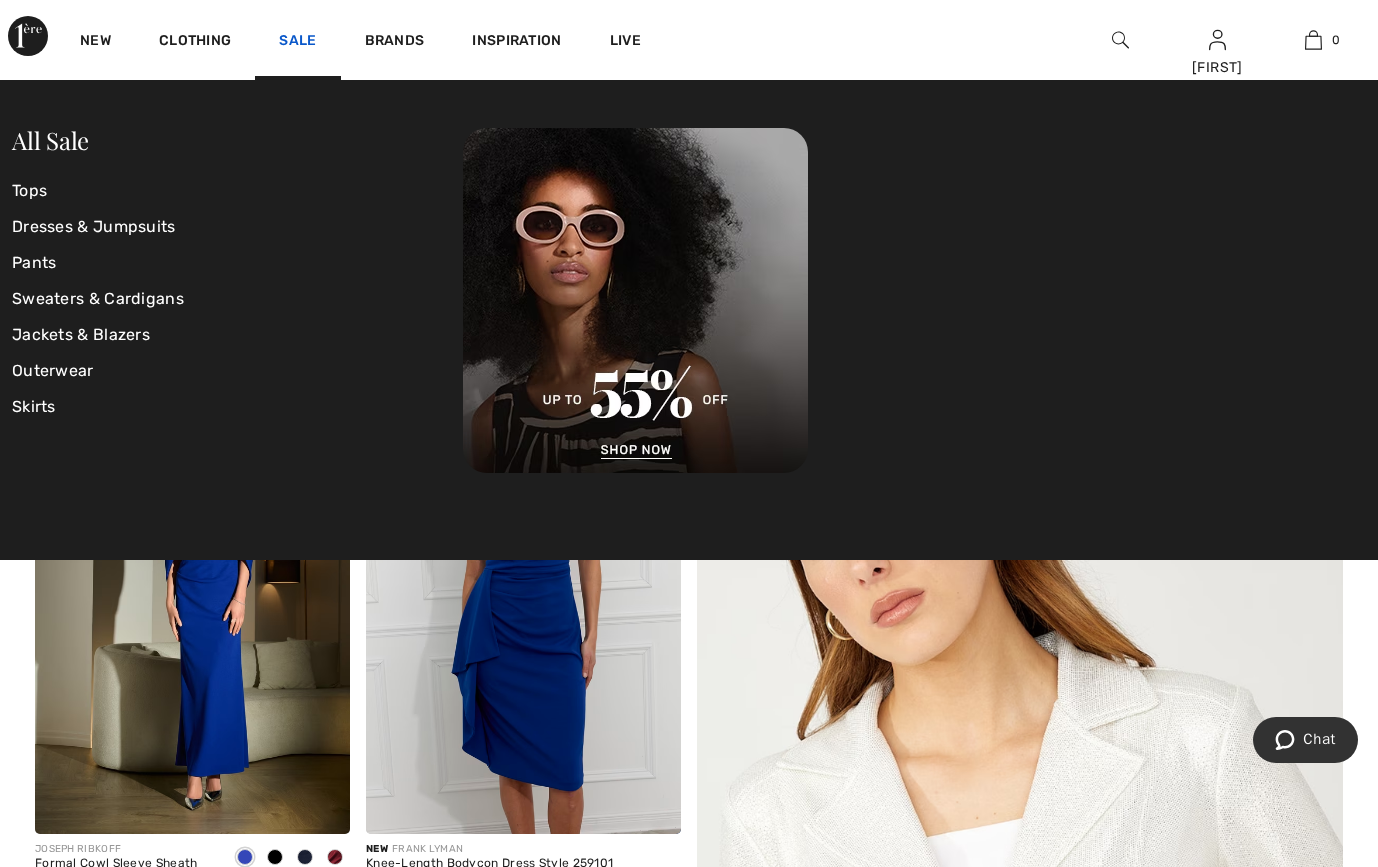 click on "Sale" at bounding box center [297, 42] 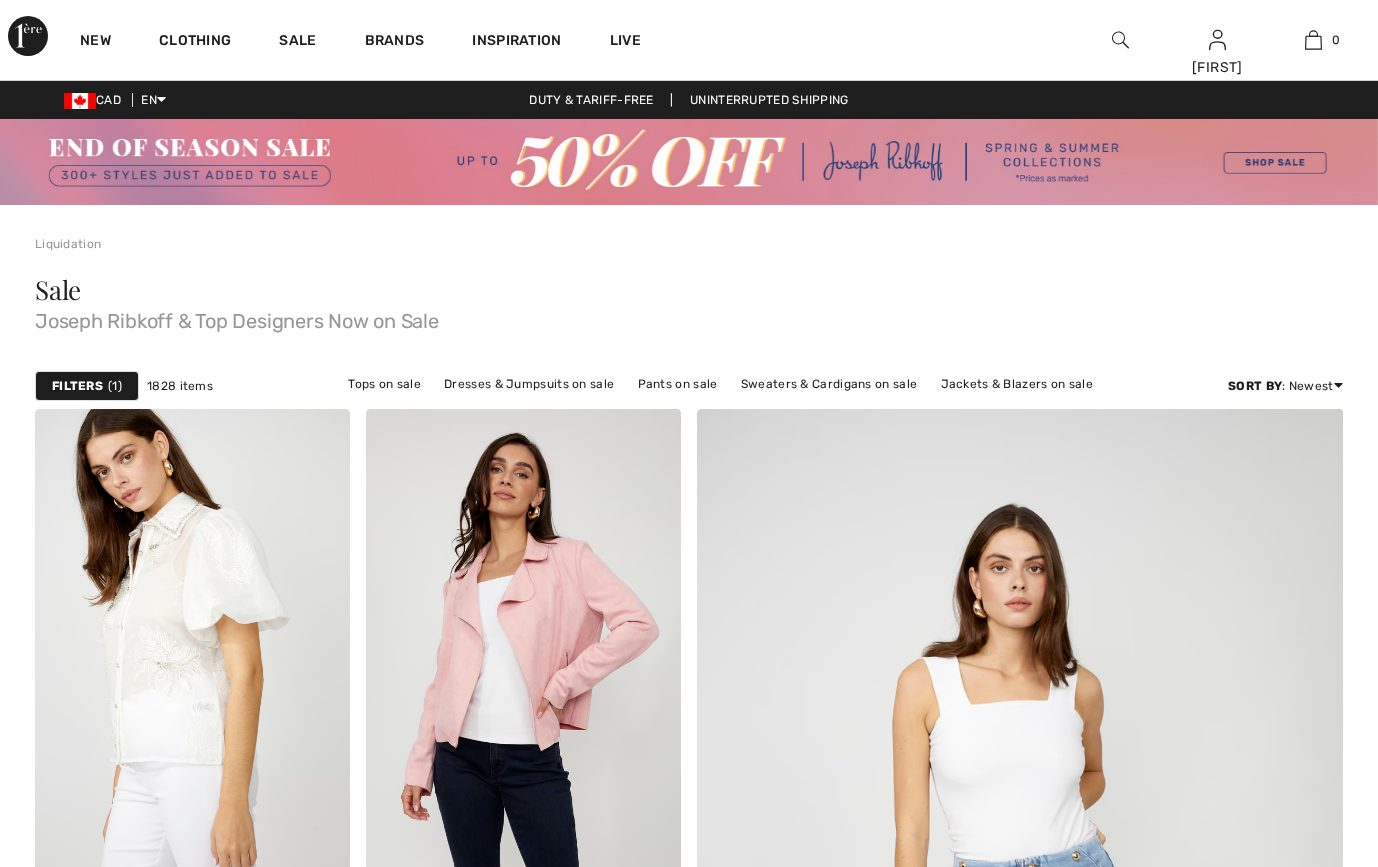 scroll, scrollTop: 0, scrollLeft: 0, axis: both 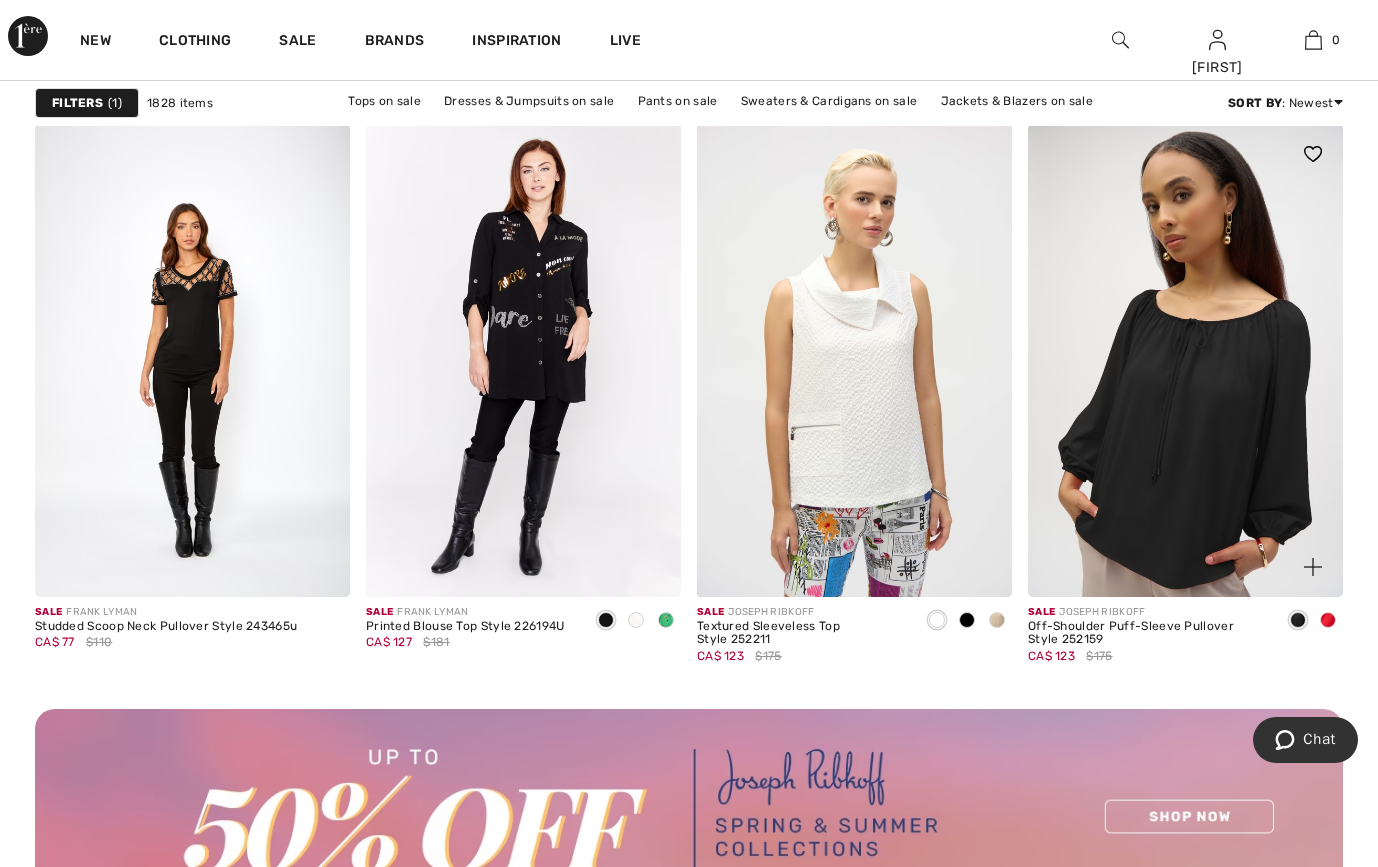 click at bounding box center (1185, 360) 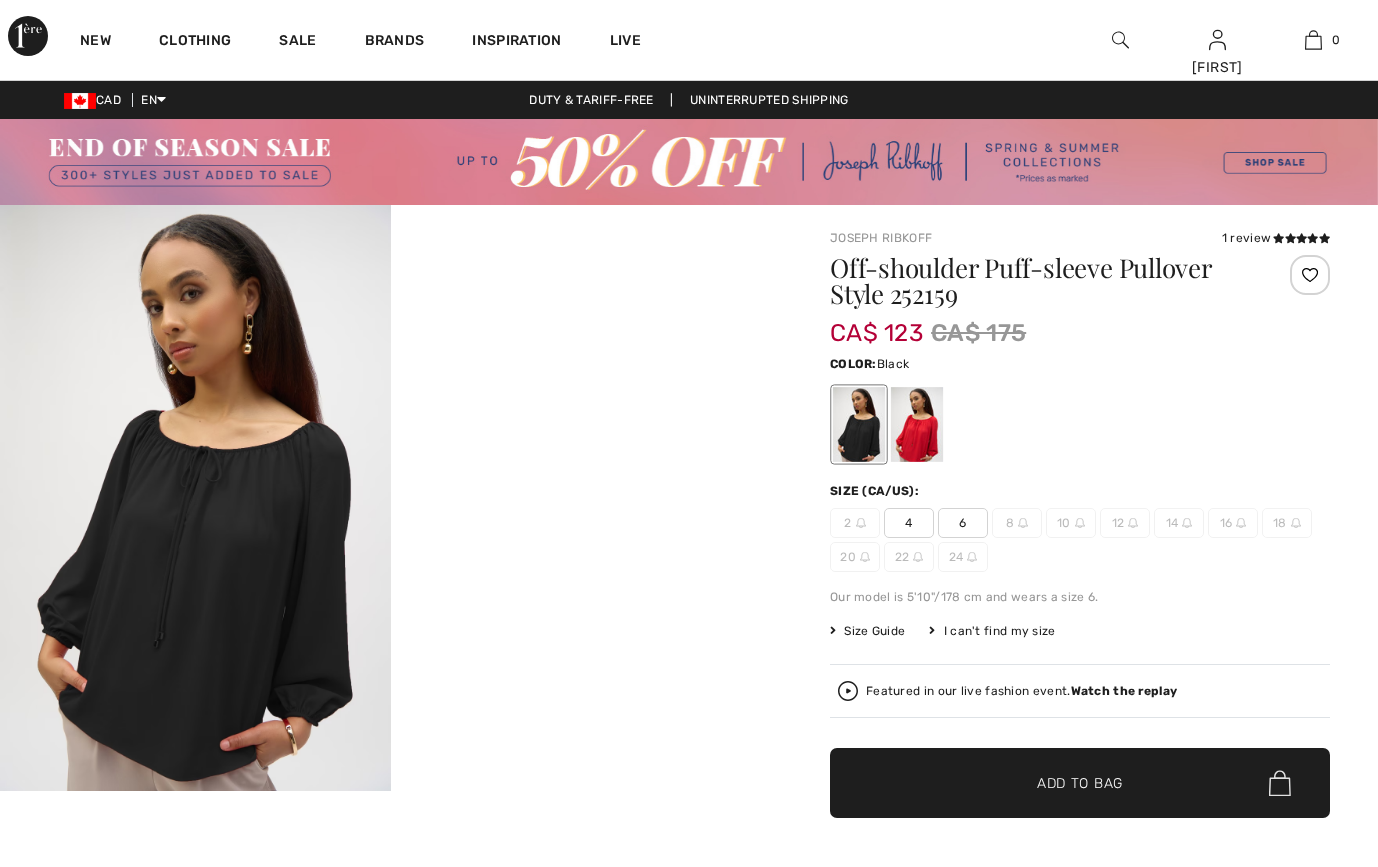 scroll, scrollTop: 0, scrollLeft: 0, axis: both 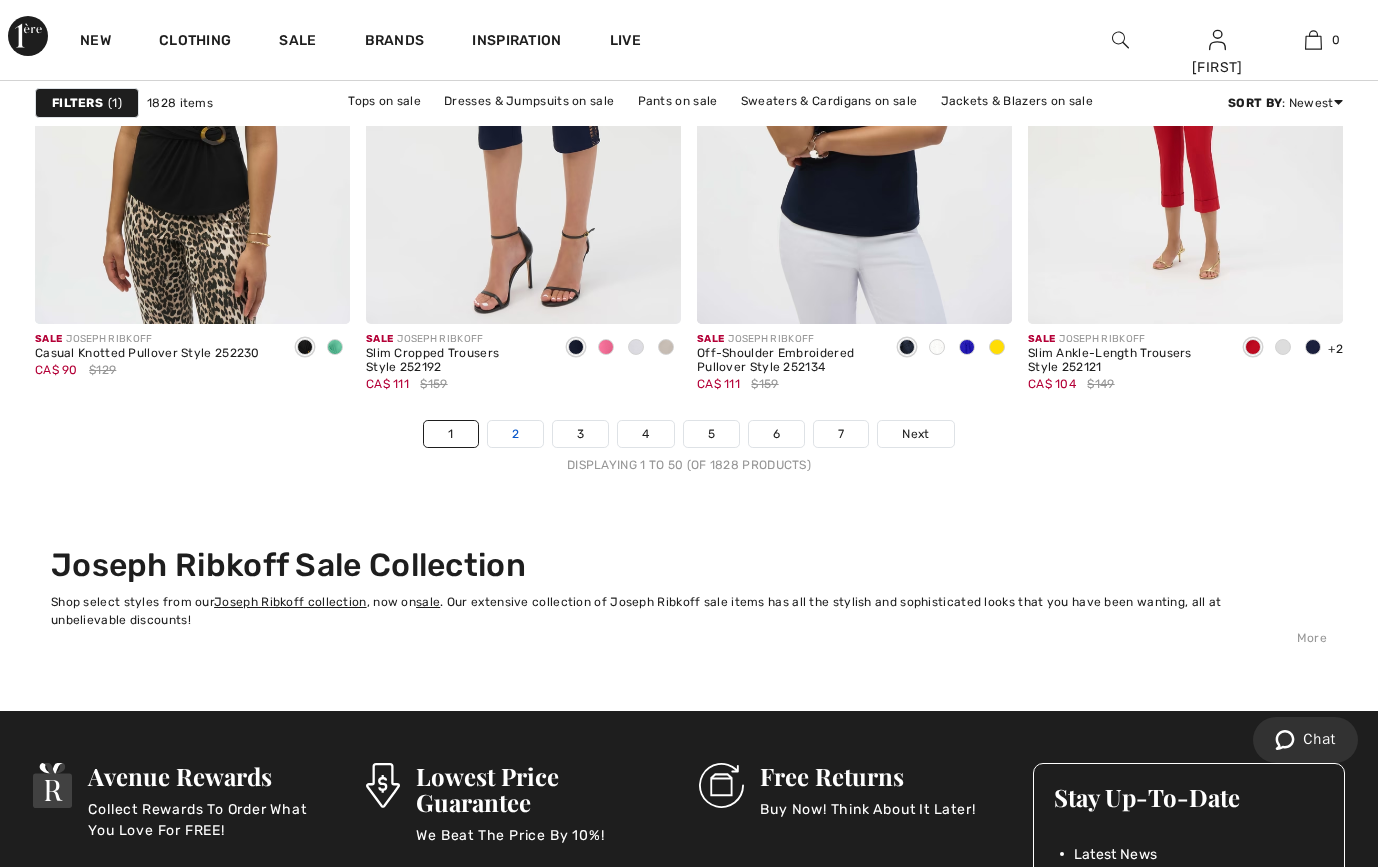 click on "2" at bounding box center [515, 434] 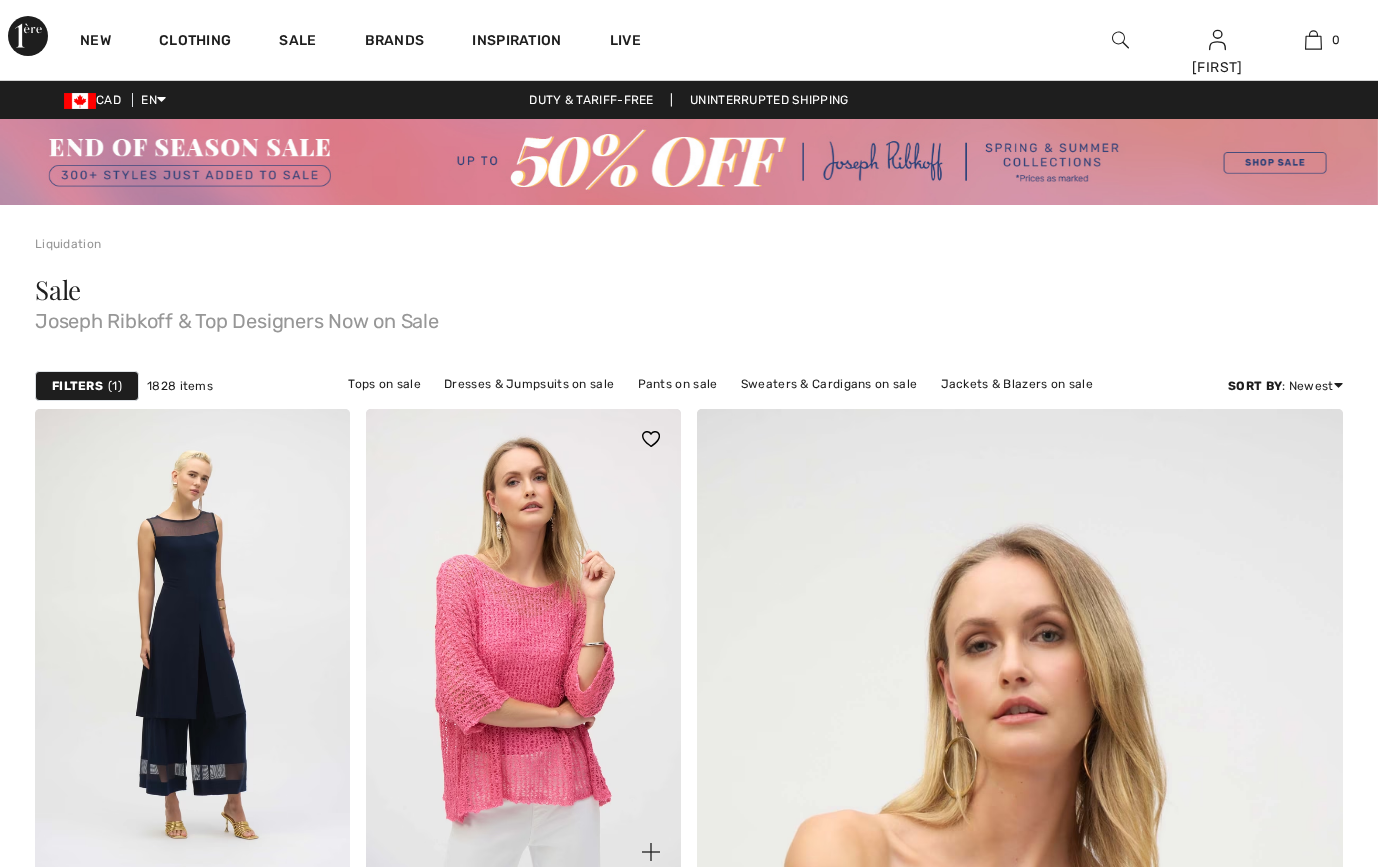 scroll, scrollTop: 0, scrollLeft: 0, axis: both 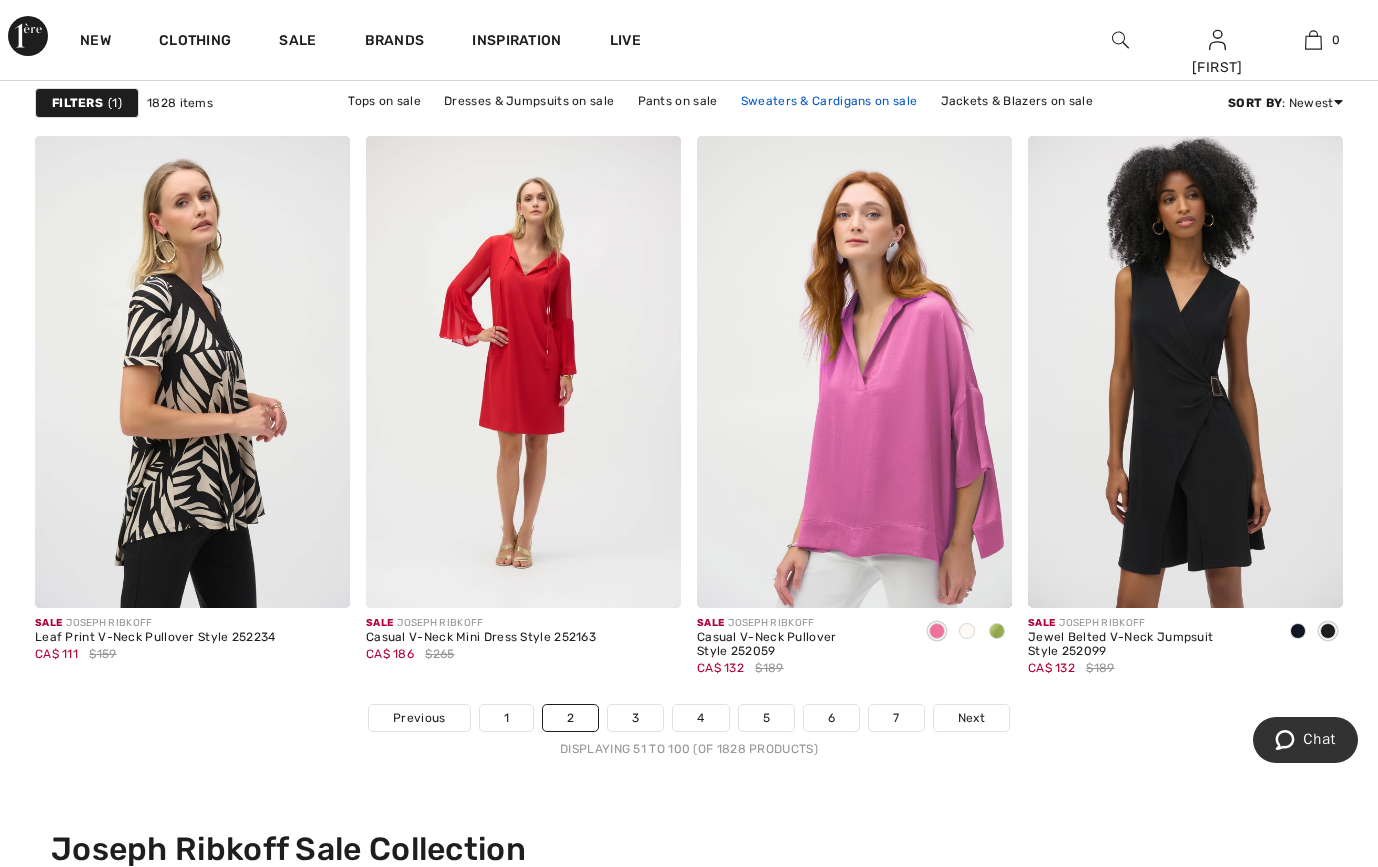 click on "Sweaters & Cardigans on sale" at bounding box center [829, 101] 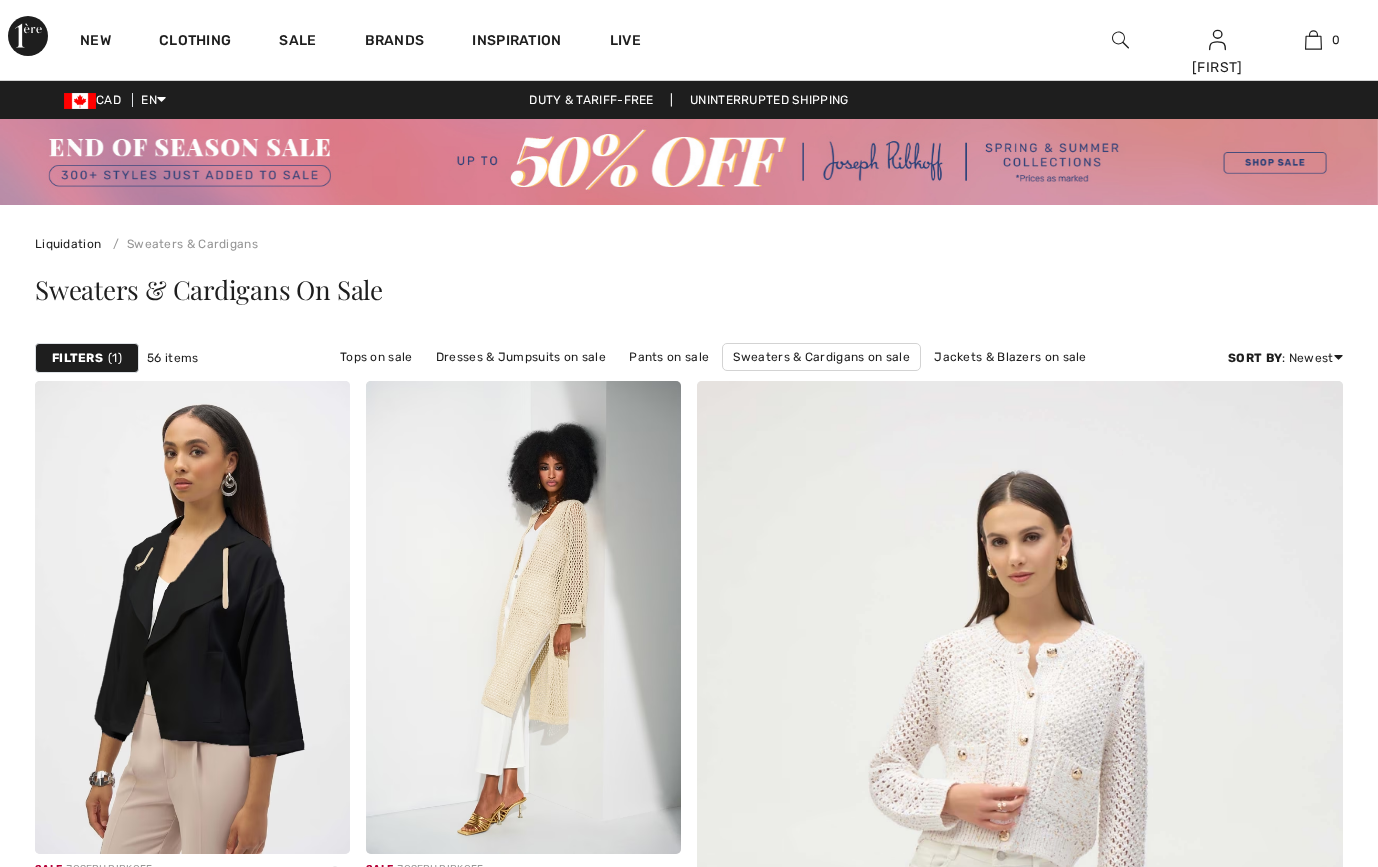 scroll, scrollTop: 0, scrollLeft: 0, axis: both 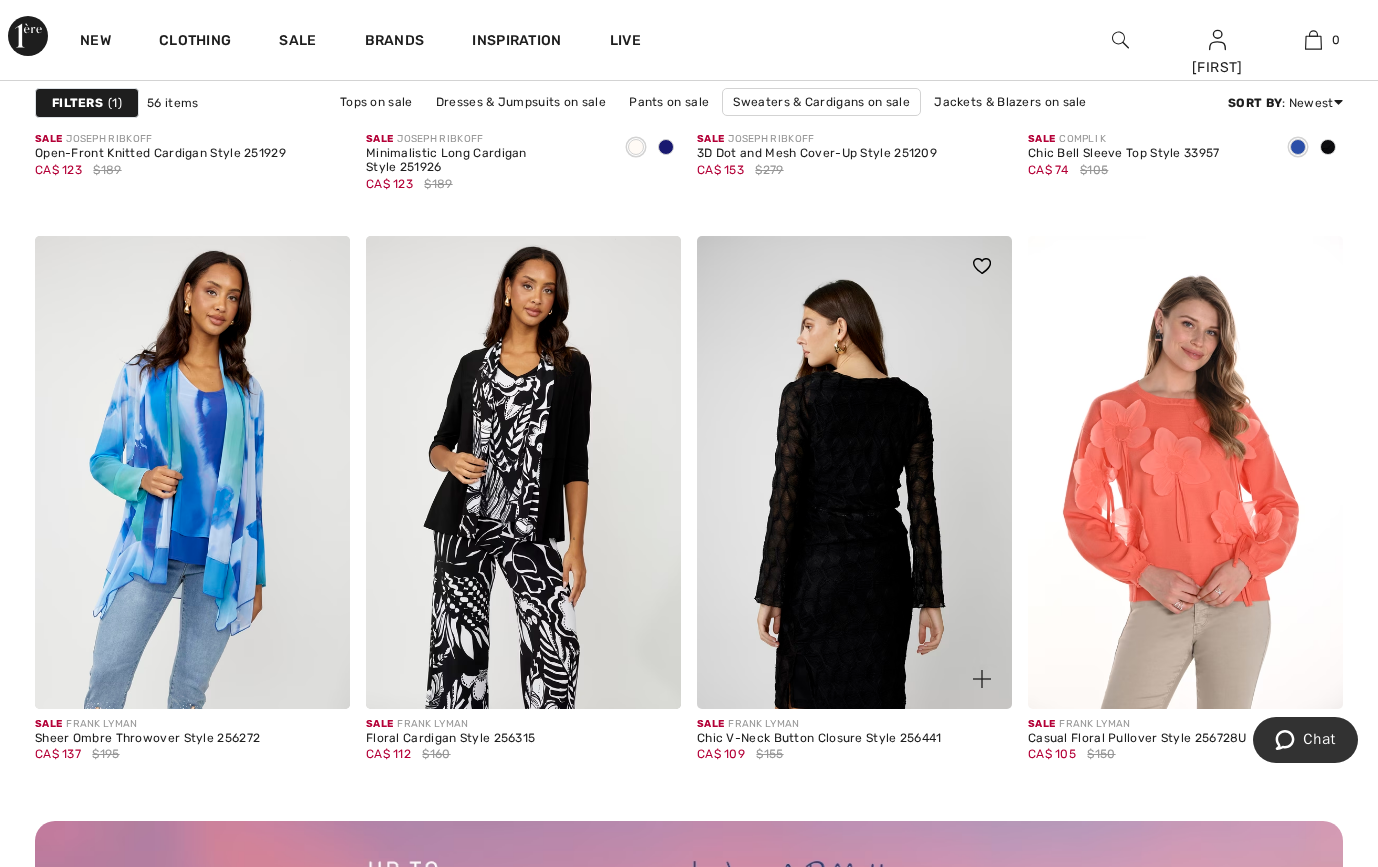 click at bounding box center [854, 472] 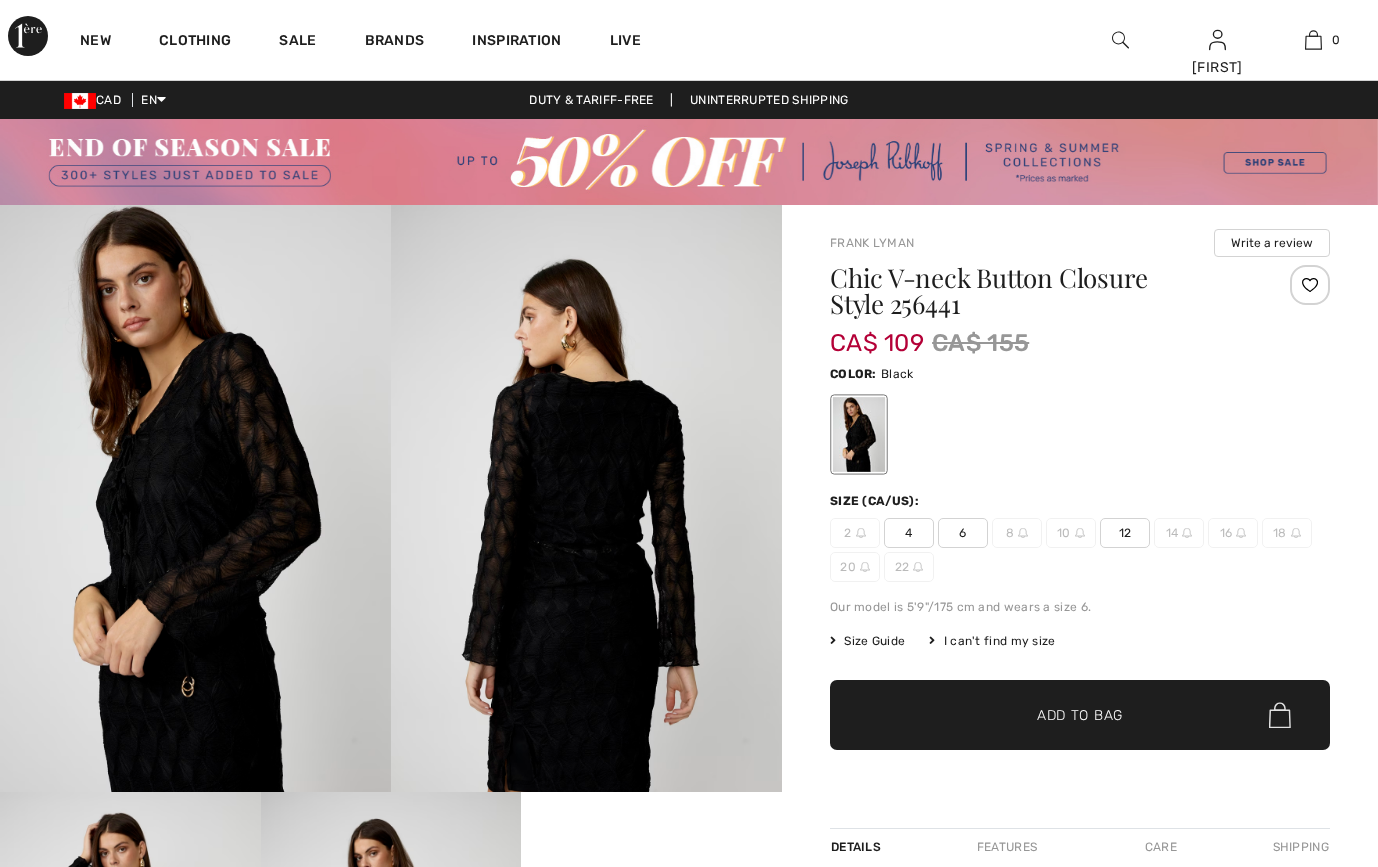 scroll, scrollTop: 0, scrollLeft: 0, axis: both 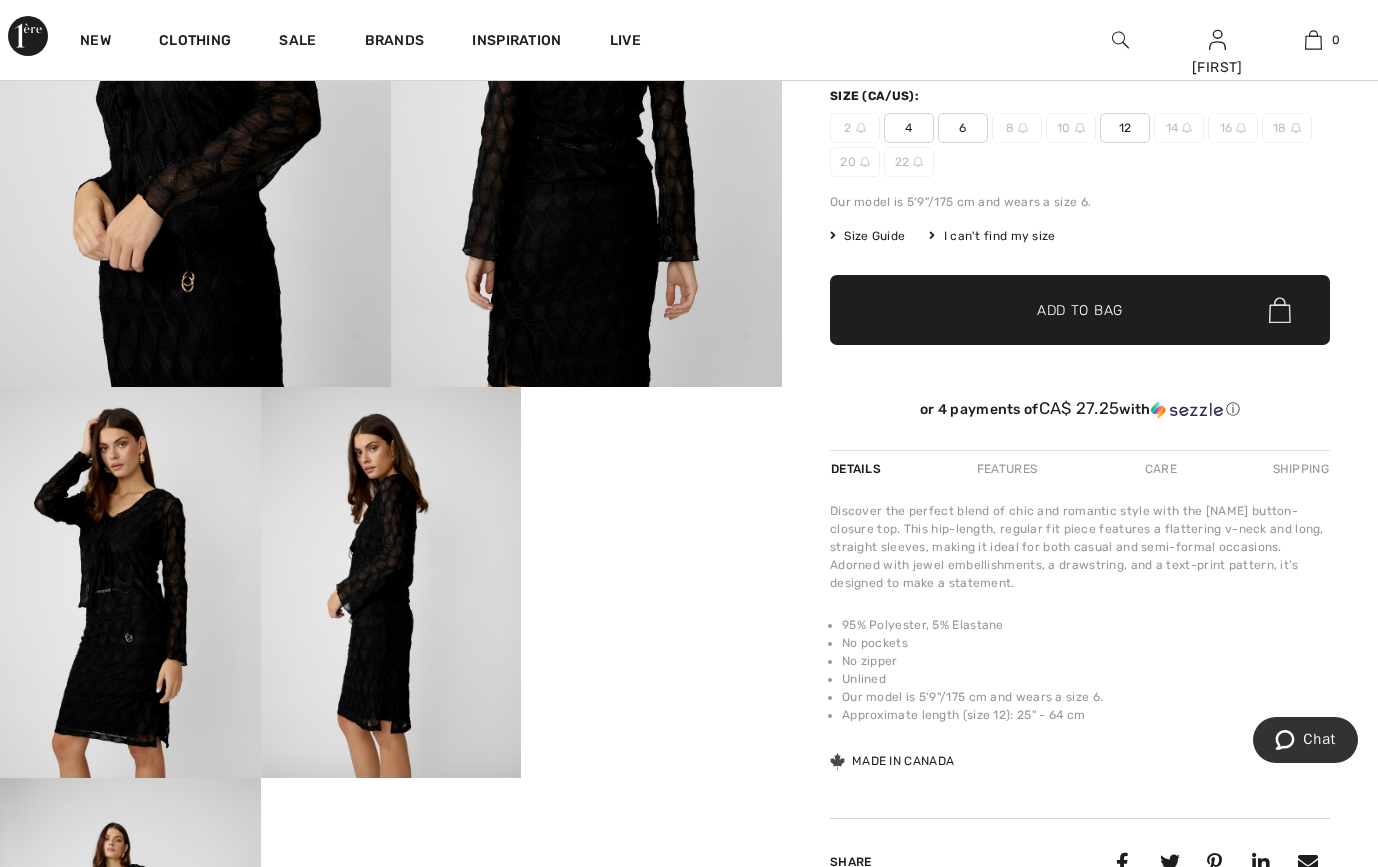 click at bounding box center [130, 582] 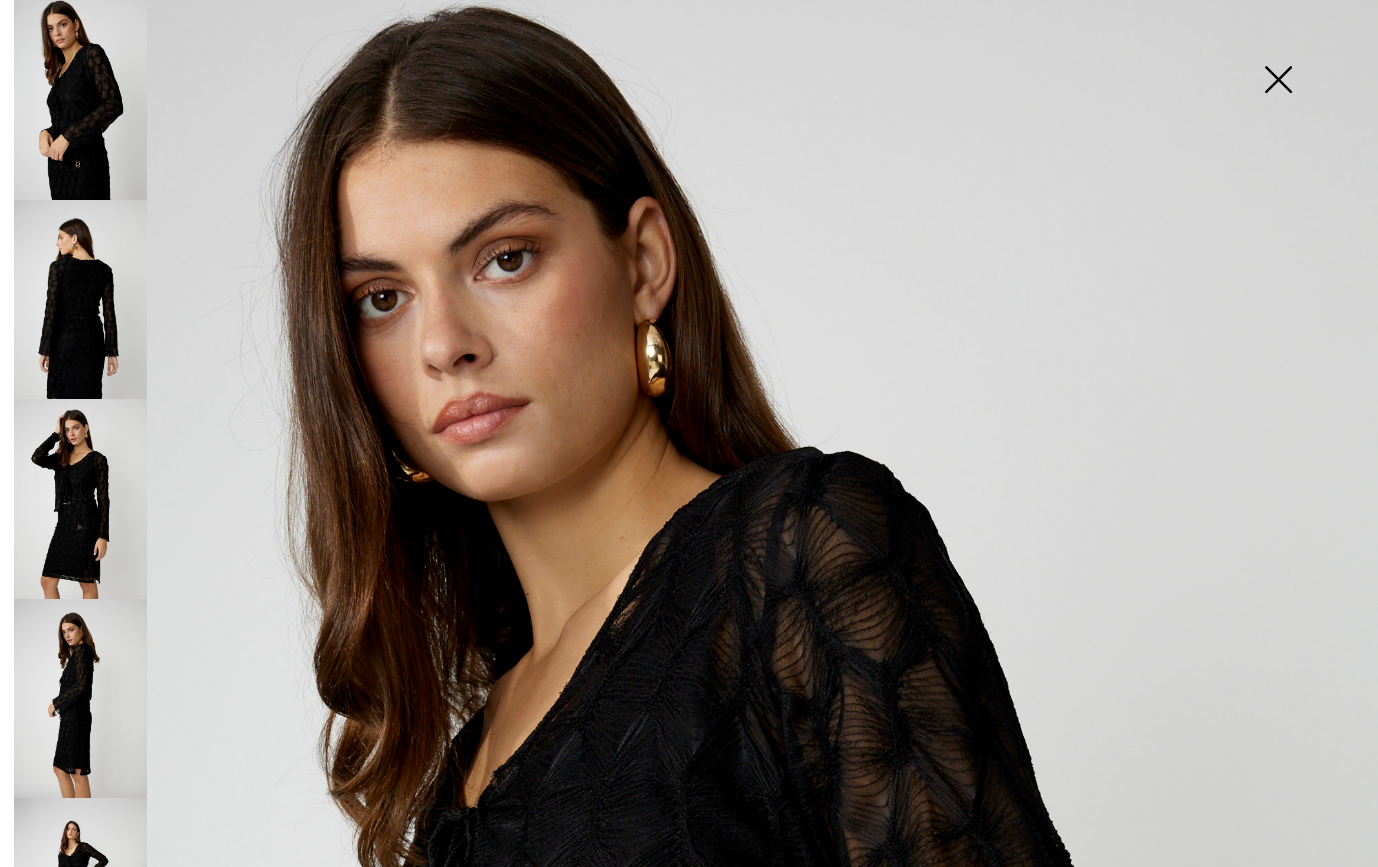 click at bounding box center (689, 1033) 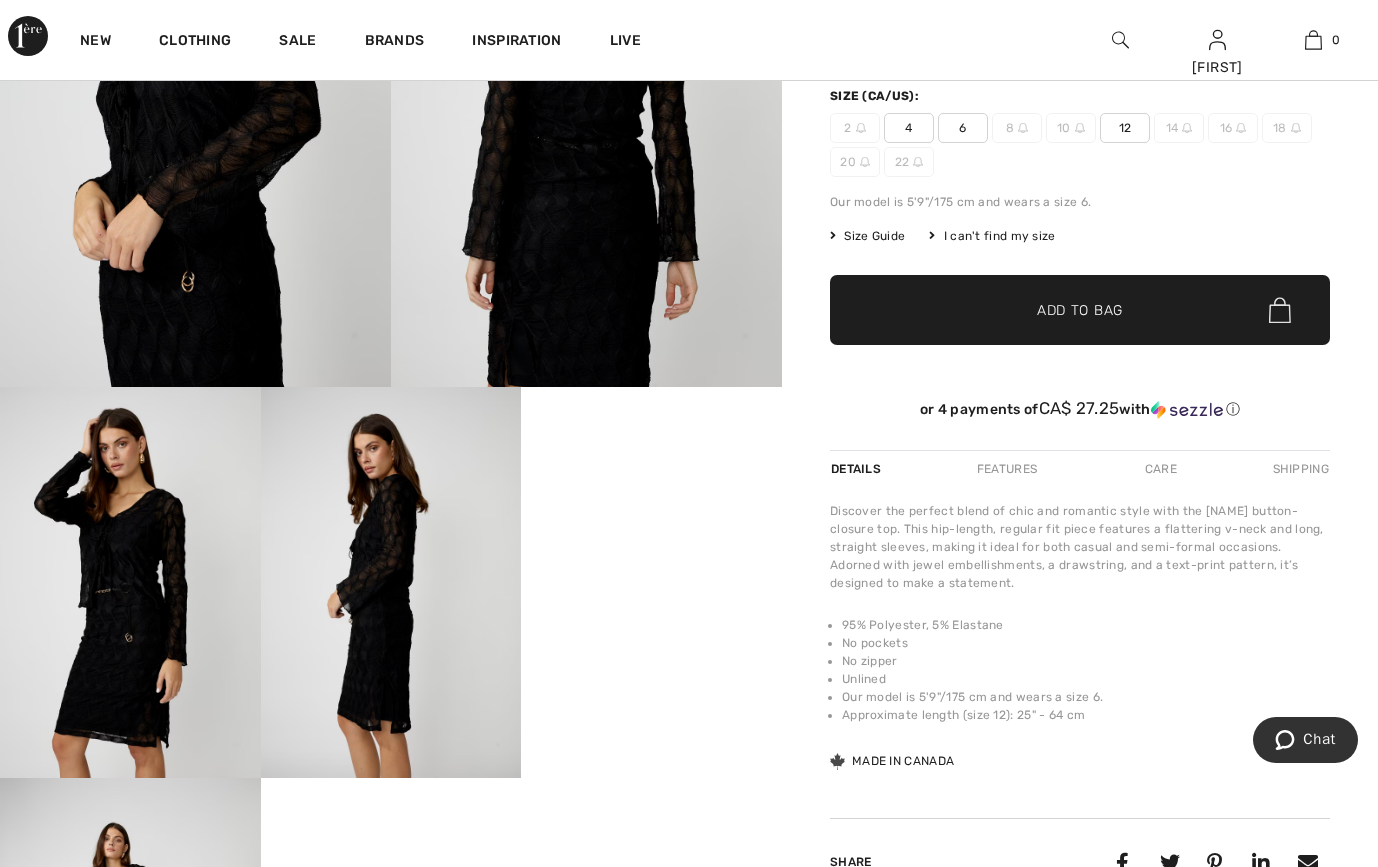 scroll, scrollTop: 348, scrollLeft: 0, axis: vertical 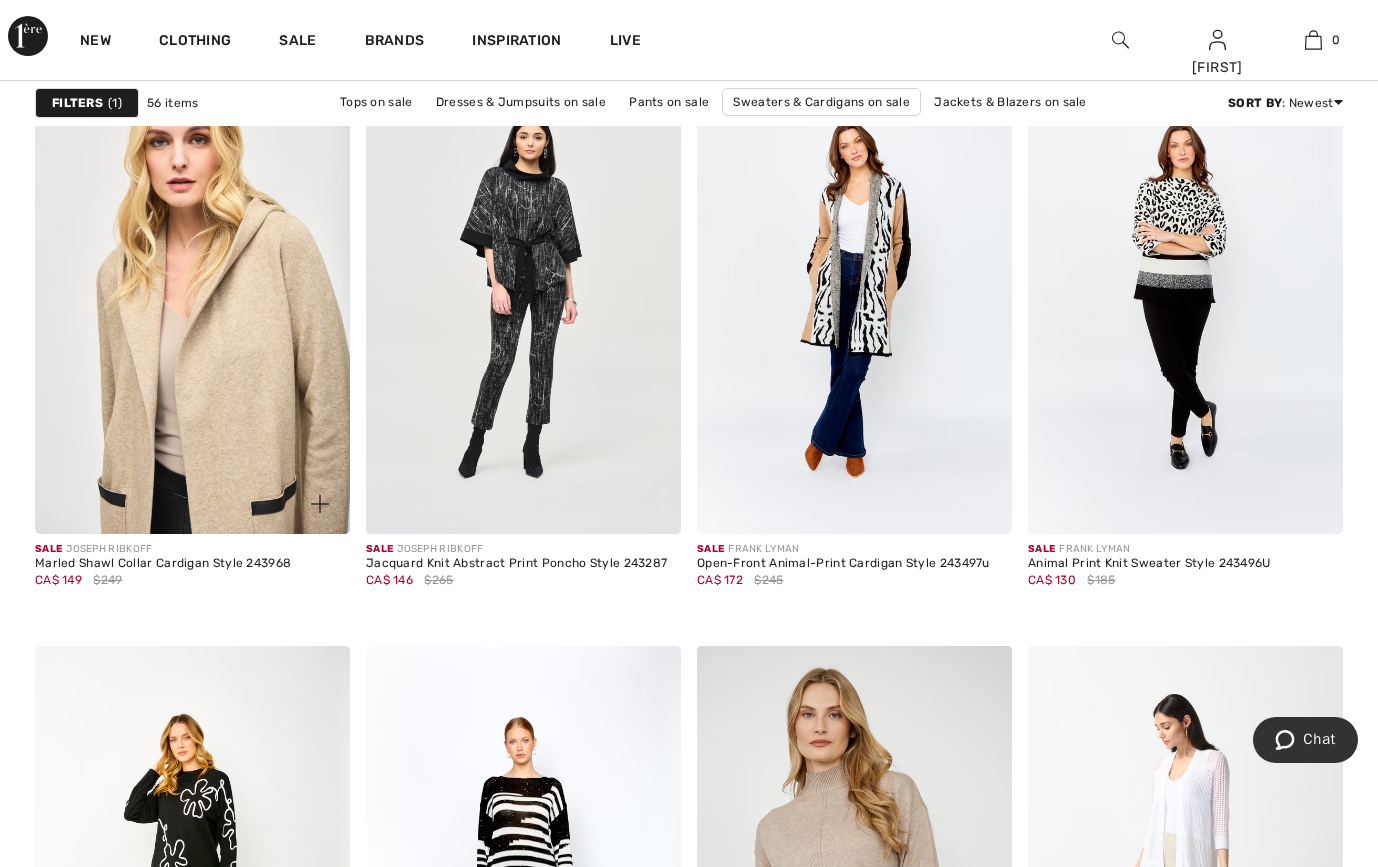 click at bounding box center [192, 297] 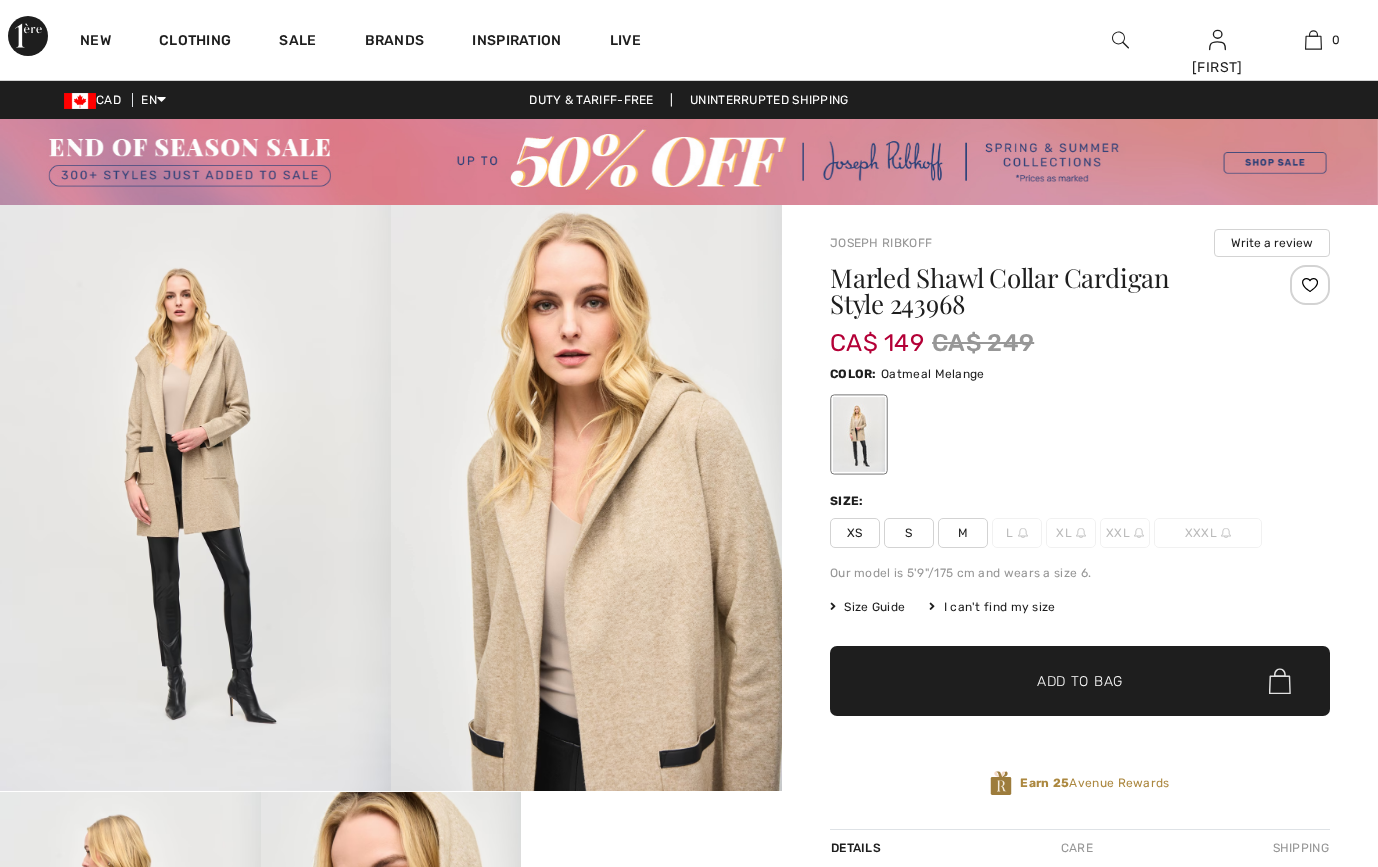 scroll, scrollTop: 0, scrollLeft: 0, axis: both 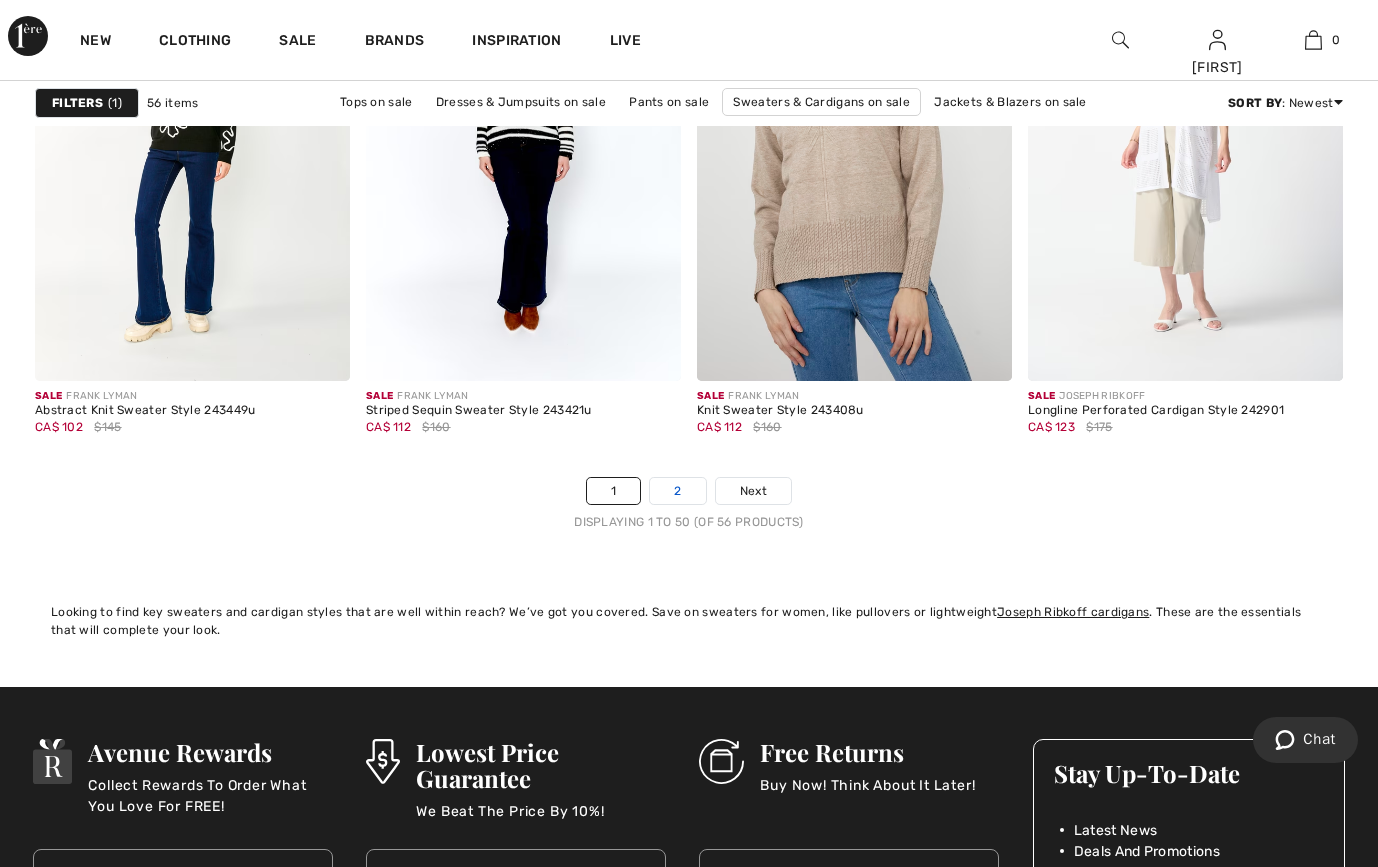 click on "2" at bounding box center [677, 491] 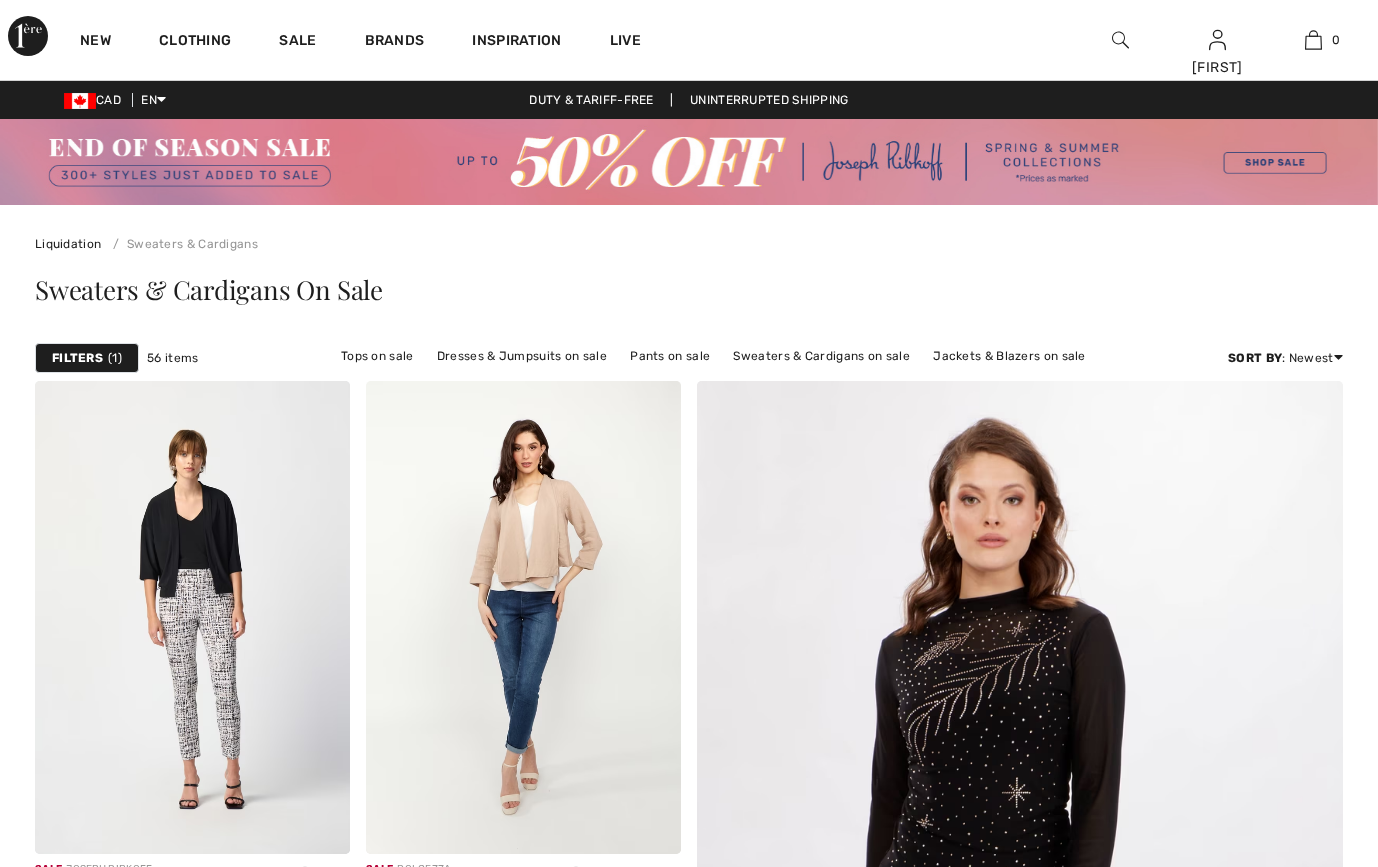 scroll, scrollTop: 0, scrollLeft: 0, axis: both 